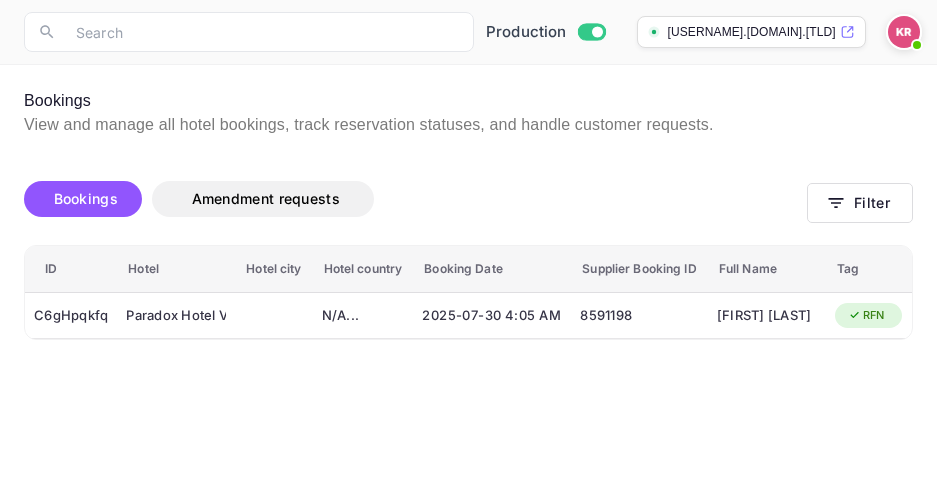 scroll, scrollTop: 0, scrollLeft: 0, axis: both 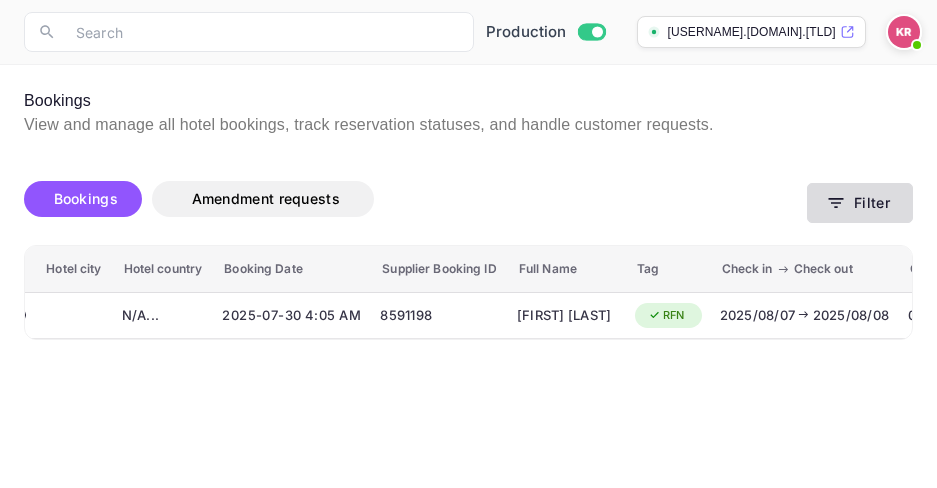 click 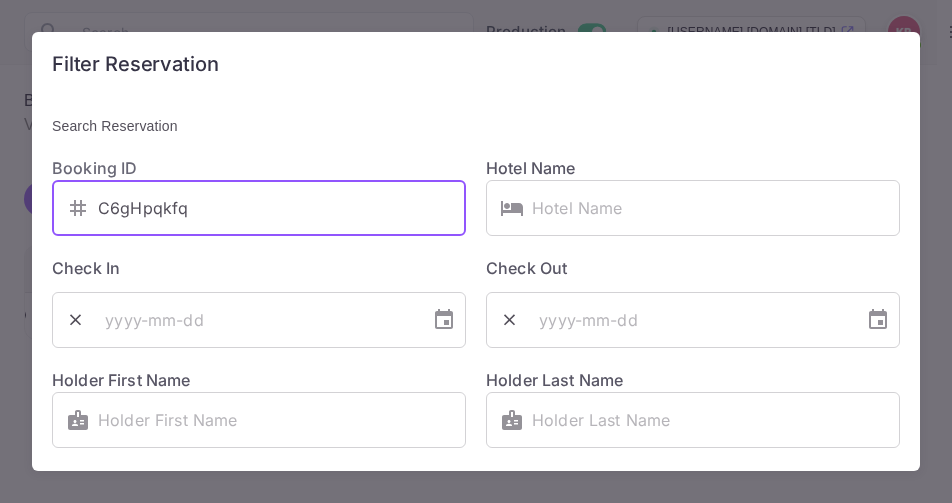 drag, startPoint x: 185, startPoint y: 204, endPoint x: 102, endPoint y: 206, distance: 83.02409 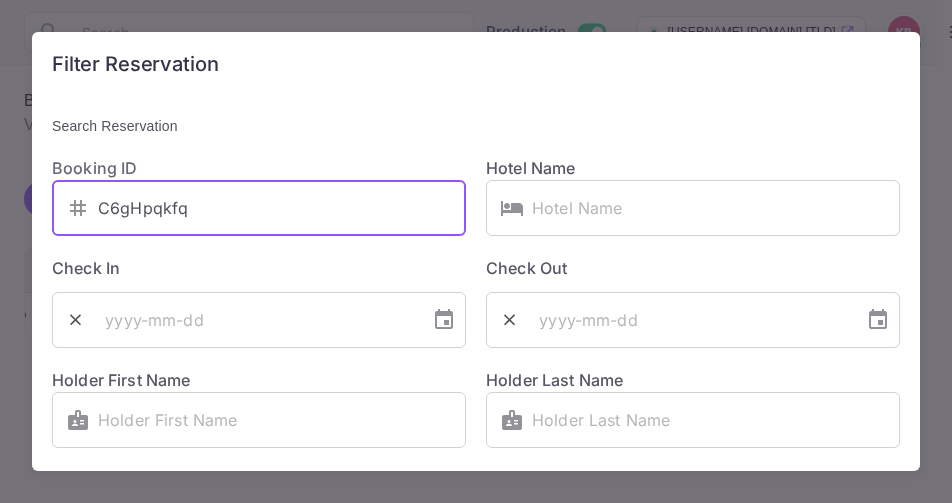 click on "C6gHpqkfq" at bounding box center [282, 208] 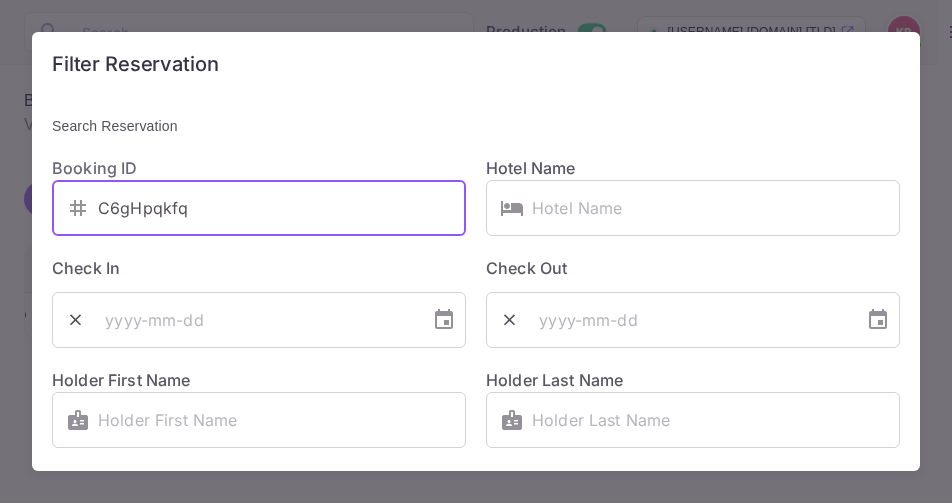 paste on "kj79SS7ir" 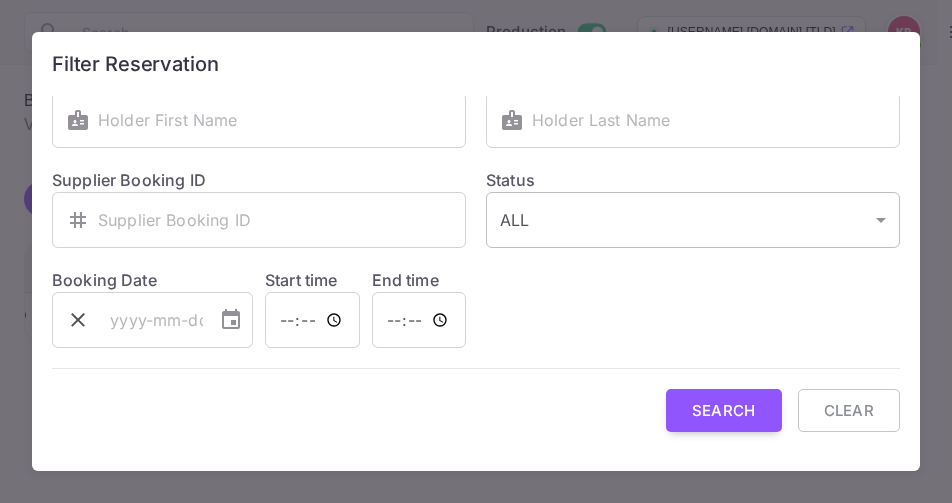 scroll, scrollTop: 301, scrollLeft: 0, axis: vertical 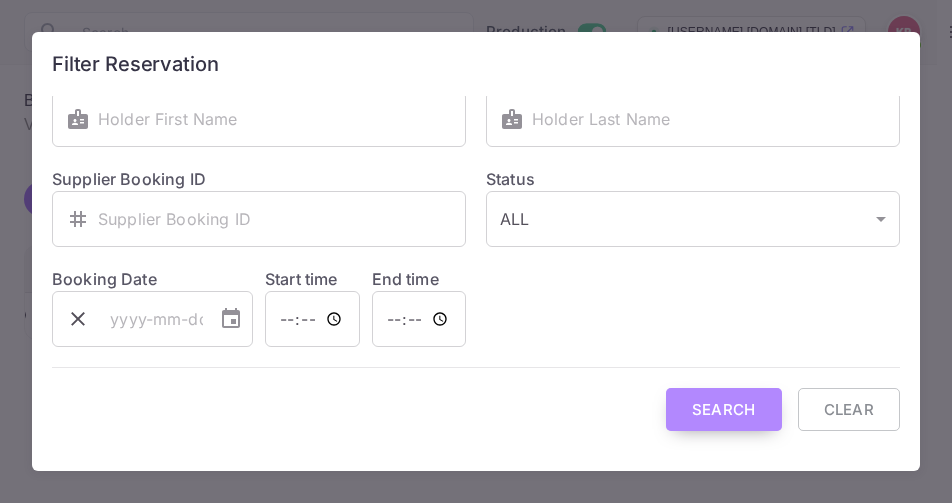 click on "Search" at bounding box center (724, 409) 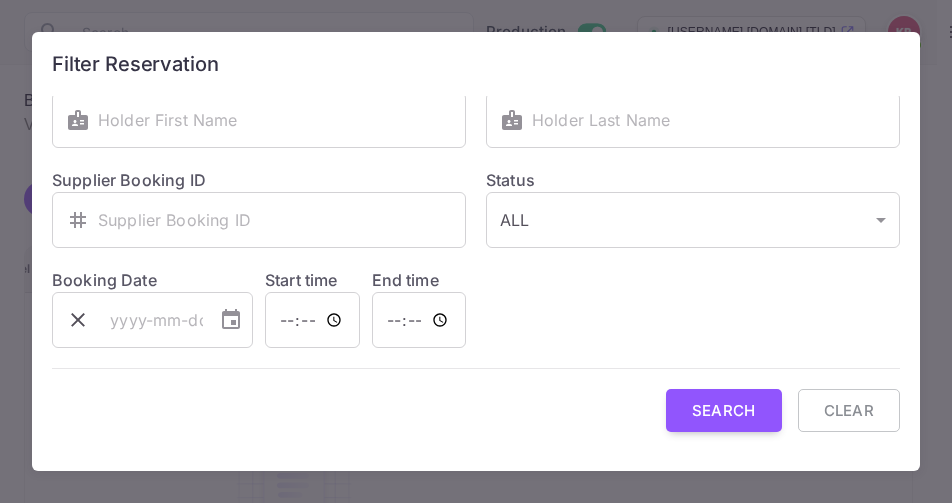 scroll, scrollTop: 301, scrollLeft: 0, axis: vertical 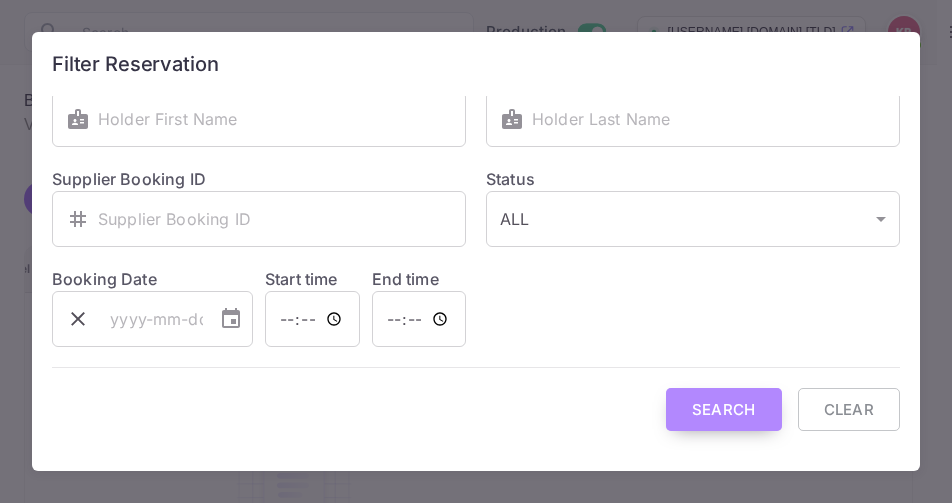 click on "Search" at bounding box center [724, 409] 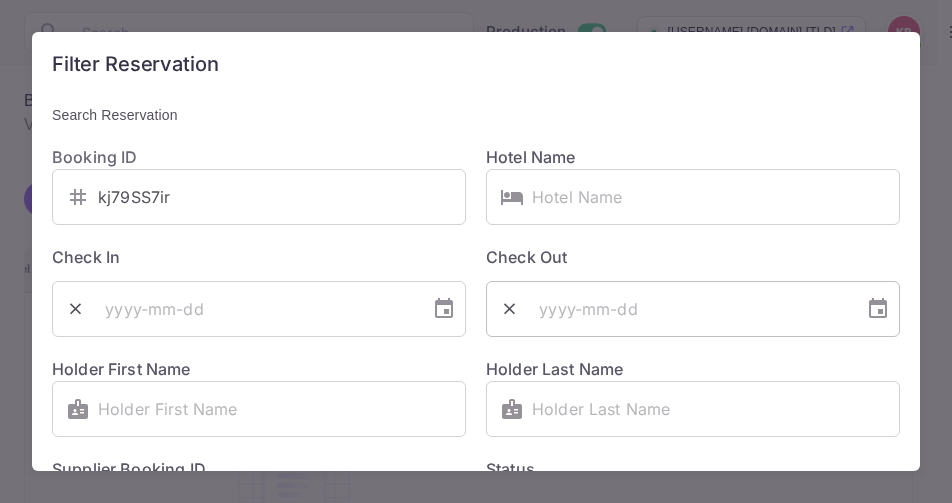 scroll, scrollTop: 0, scrollLeft: 0, axis: both 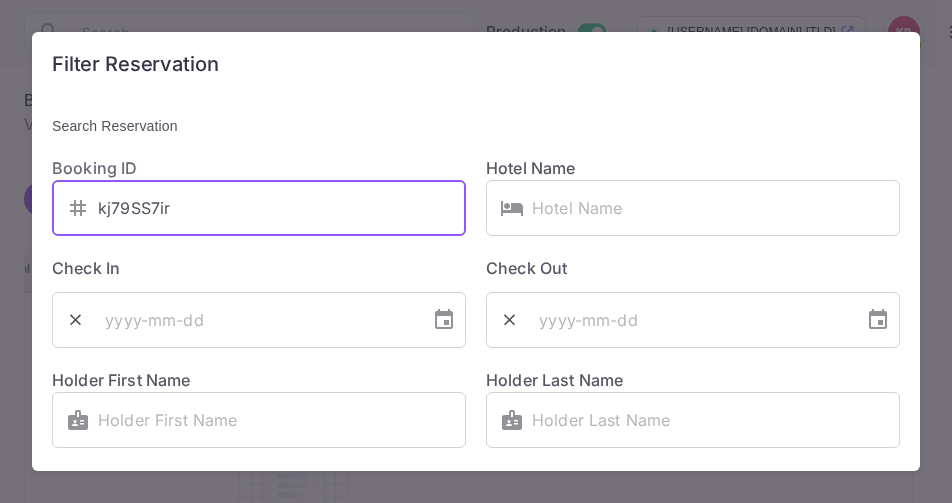 click on "kj79SS7ir" at bounding box center [282, 208] 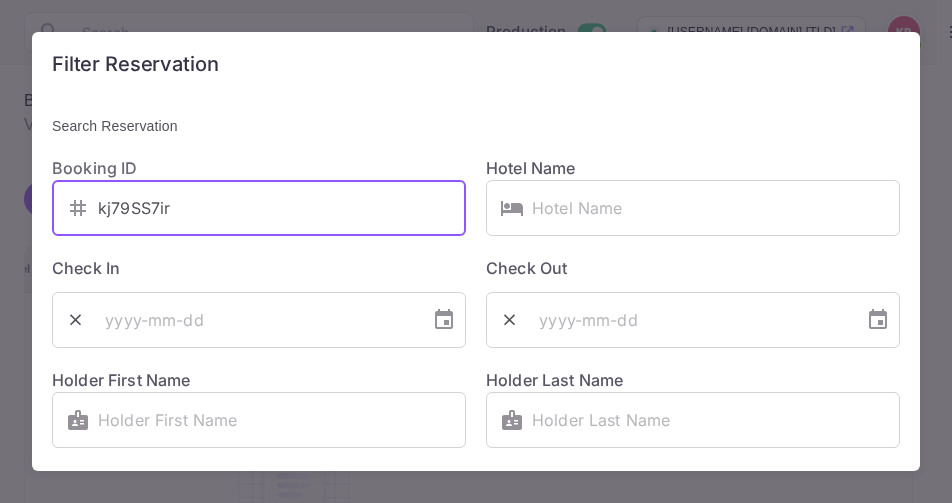 click on "kj79SS7ir" at bounding box center (282, 208) 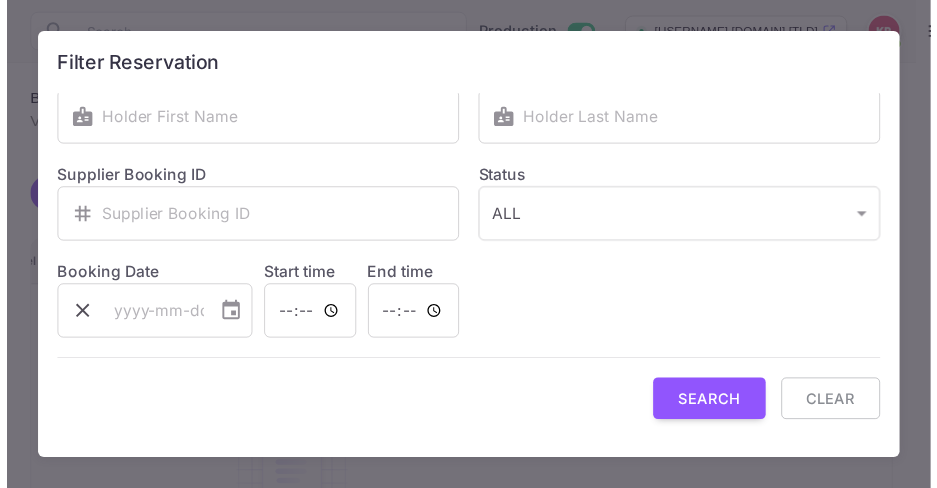 scroll, scrollTop: 301, scrollLeft: 0, axis: vertical 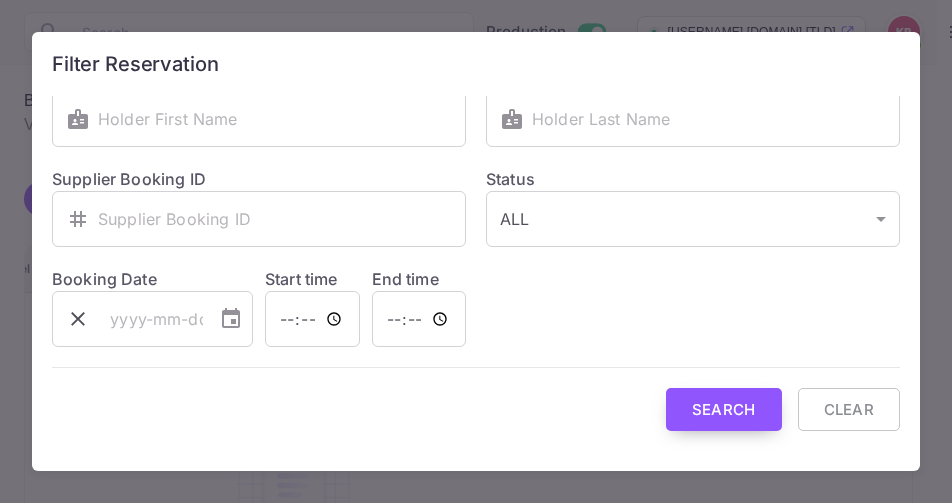 type on "kj79SS7ir" 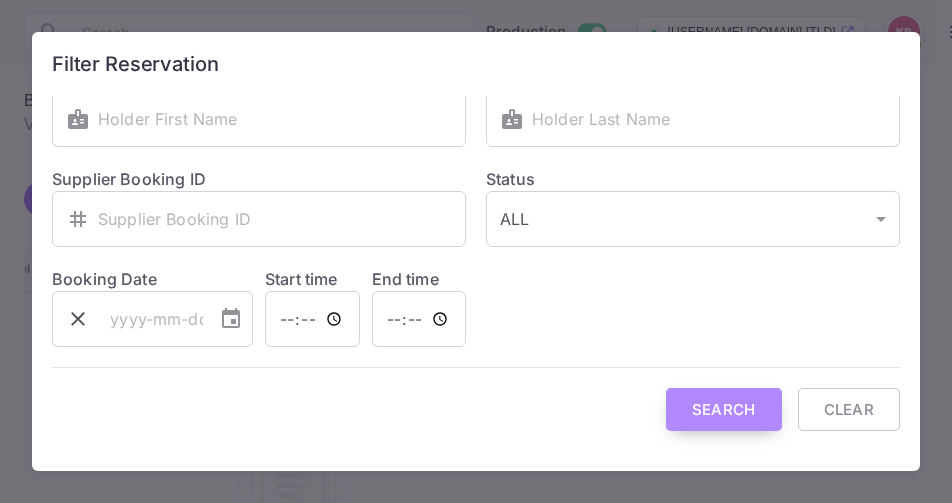 click on "Search" at bounding box center (724, 409) 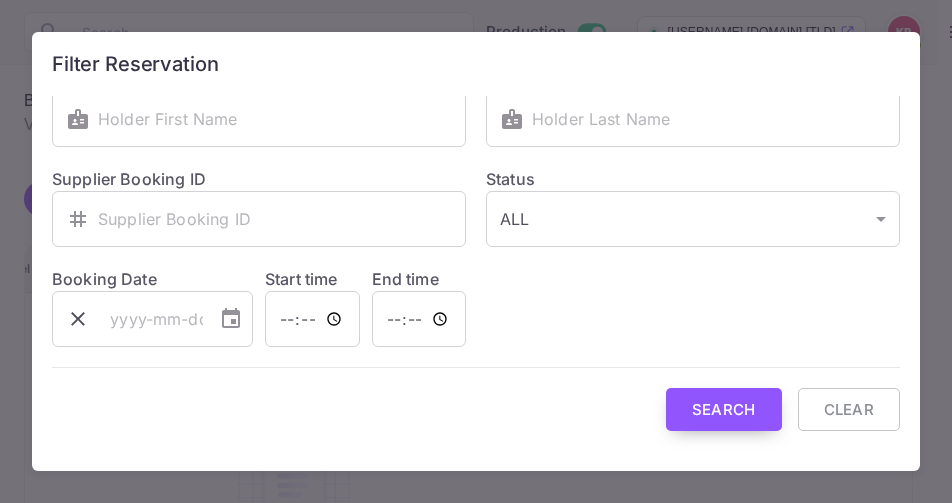 click on "Search" at bounding box center [724, 409] 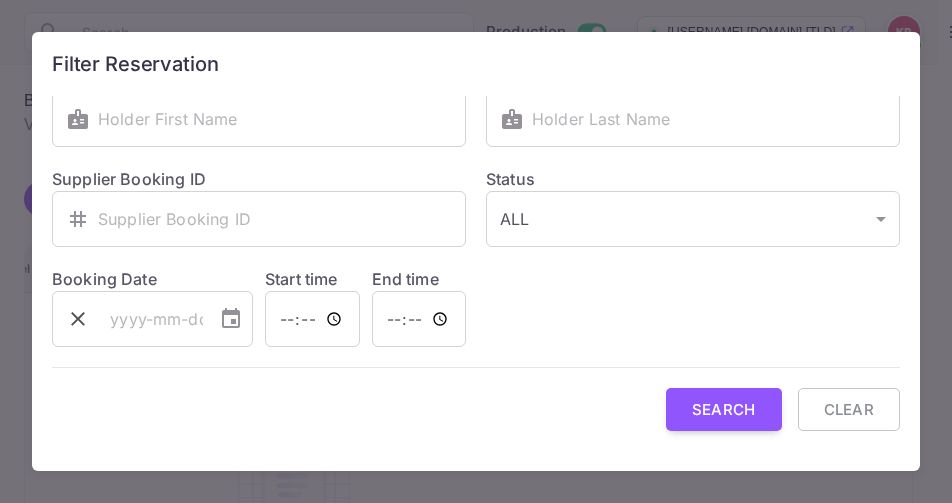 click on "Filter Reservation Search Reservation Booking ID ​ kj79SS7ir ​ Hotel Name ​ ​ Check In ​ Check Out ​ Holder First Name ​ ​ Holder Last Name ​ ​ Supplier Booking ID ​ ​ Status ALL ALL ​ Booking Date ​ Start time ​ End time ​ Search Clear" at bounding box center [476, 251] 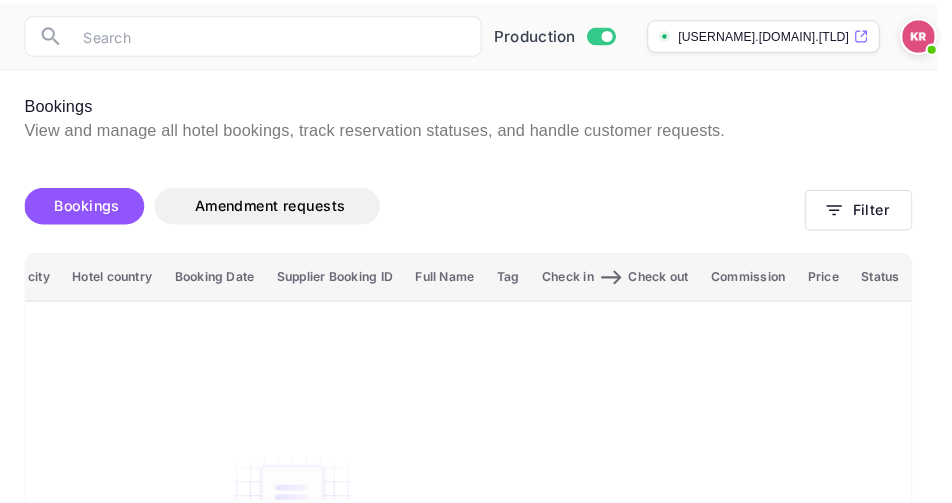 scroll, scrollTop: 0, scrollLeft: 110, axis: horizontal 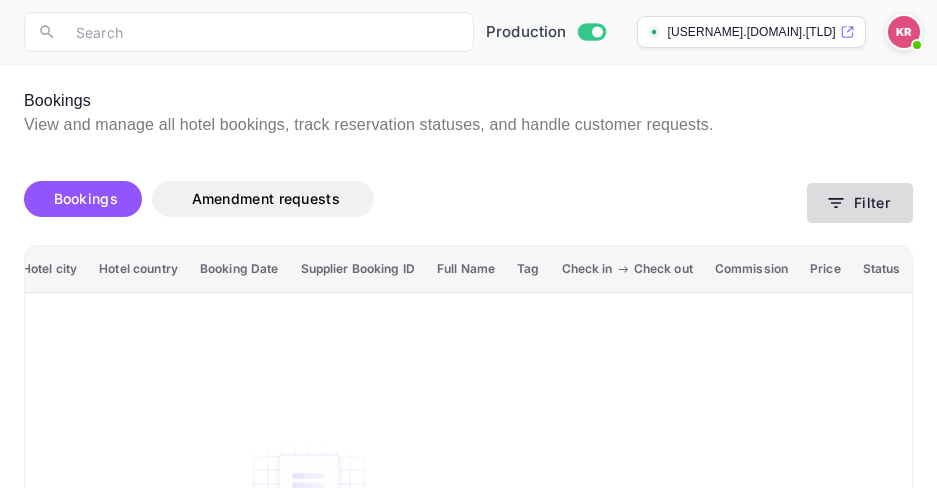 click 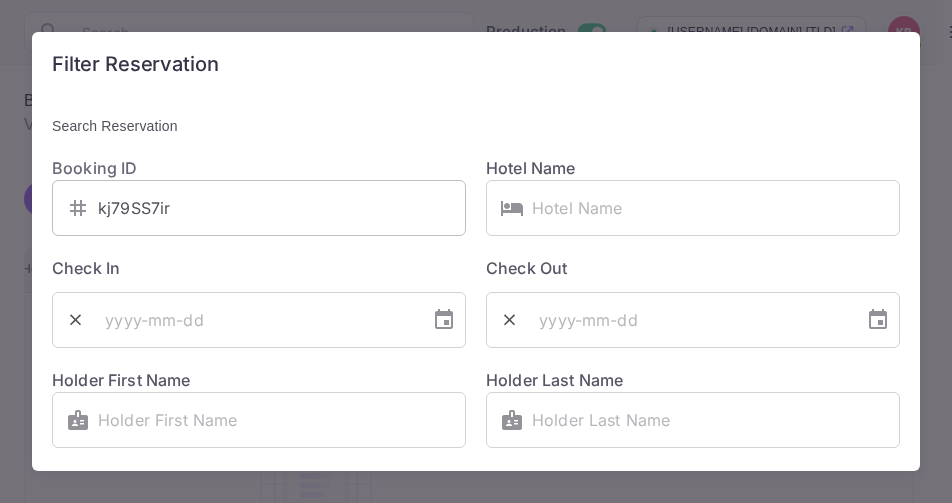 click on "kj79SS7ir" at bounding box center [282, 208] 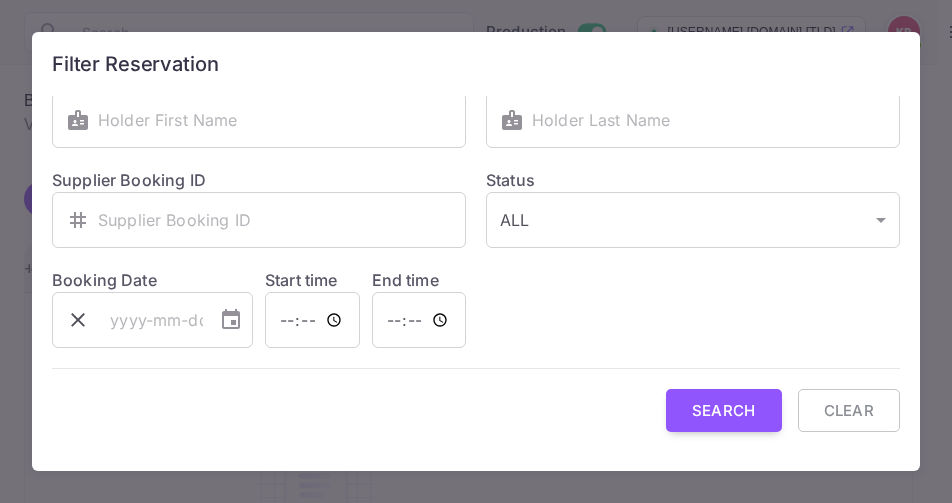 scroll, scrollTop: 301, scrollLeft: 0, axis: vertical 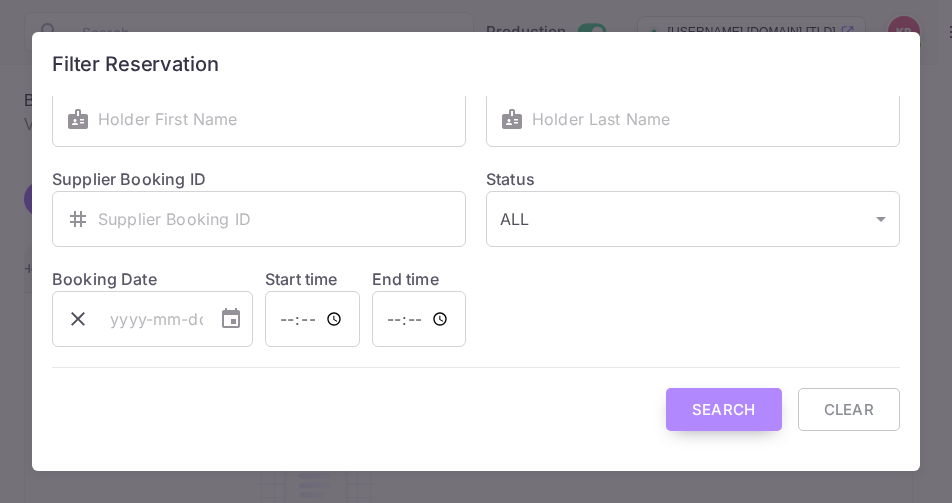 click on "Search" at bounding box center (724, 409) 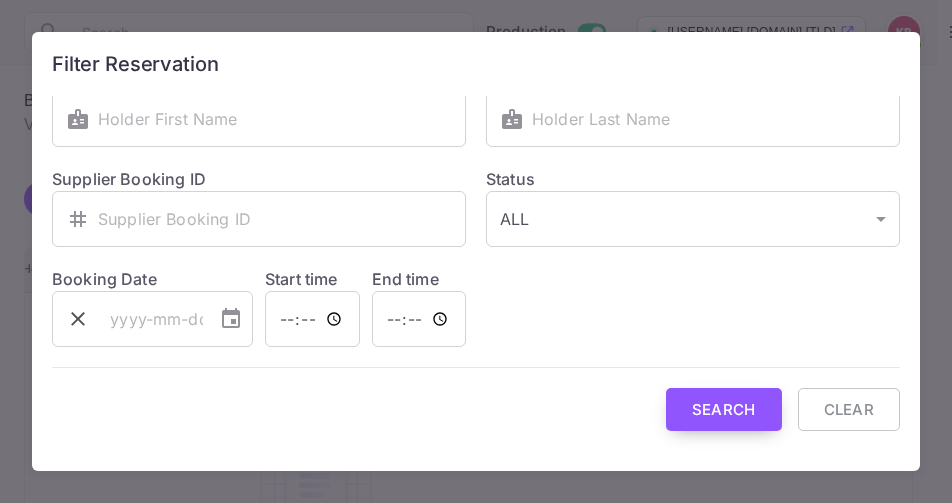 click on "Search" at bounding box center [724, 409] 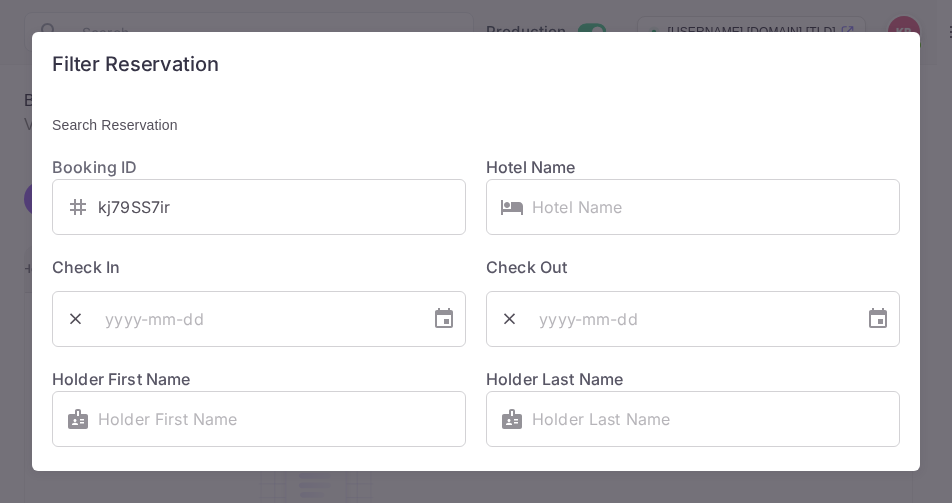 scroll, scrollTop: 0, scrollLeft: 0, axis: both 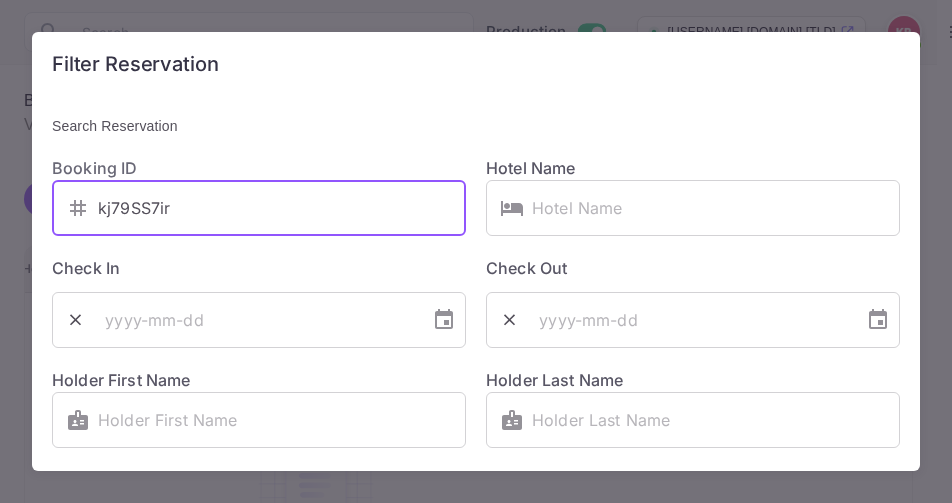 click on "kj79SS7ir" at bounding box center (282, 208) 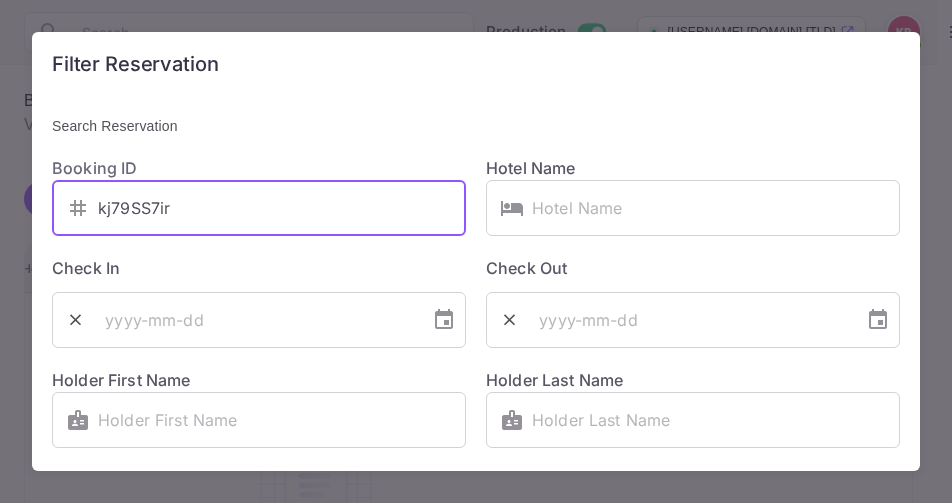click on "kj79SS7ir" at bounding box center (282, 208) 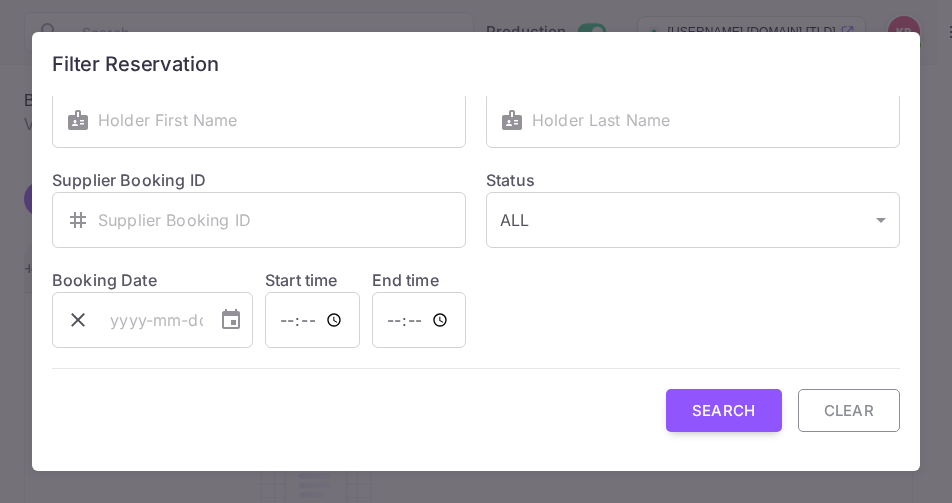 scroll, scrollTop: 301, scrollLeft: 0, axis: vertical 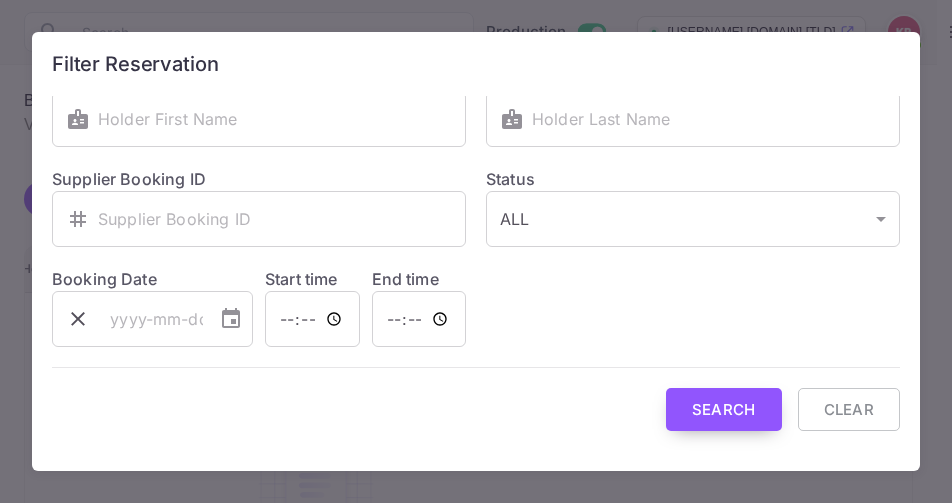 click on "Search" at bounding box center [724, 409] 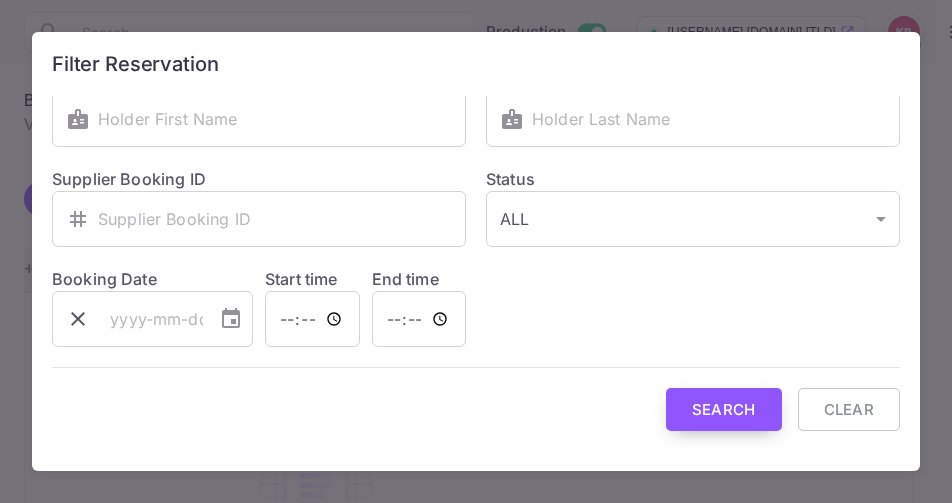 click on "Search" at bounding box center [724, 409] 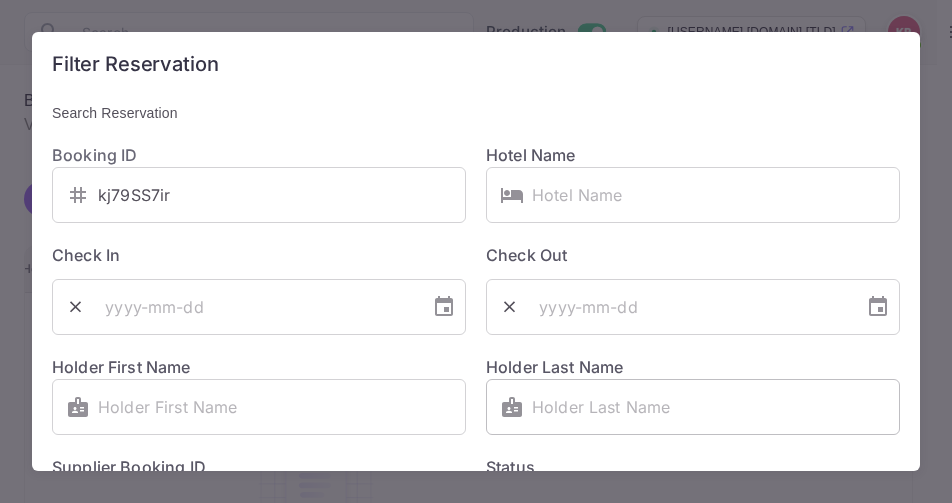 scroll, scrollTop: 0, scrollLeft: 0, axis: both 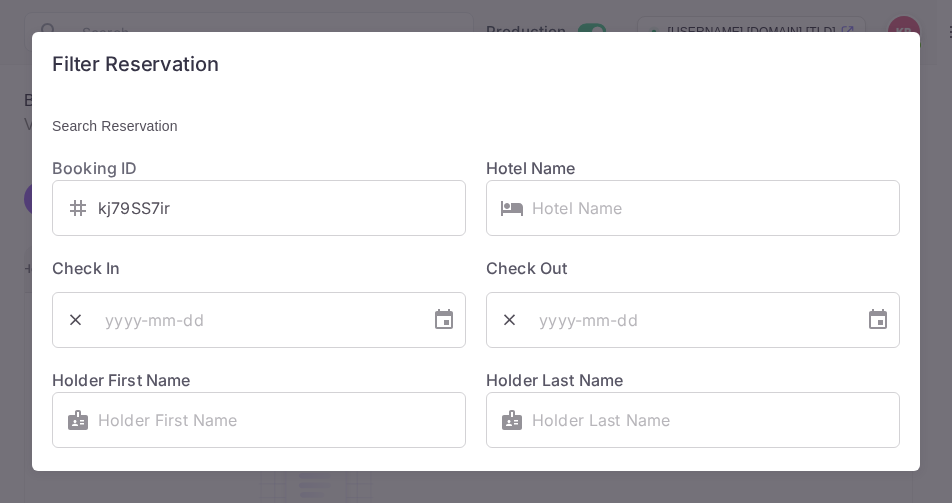 click on "Filter Reservation Search Reservation Booking ID ​ kj79SS7ir ​ Hotel Name ​ ​ Check In ​ Check Out ​ Holder First Name ​ ​ Holder Last Name ​ ​ Supplier Booking ID ​ ​ Status ALL ALL ​ Booking Date ​ Start time ​ End time ​ Search Clear" at bounding box center (476, 251) 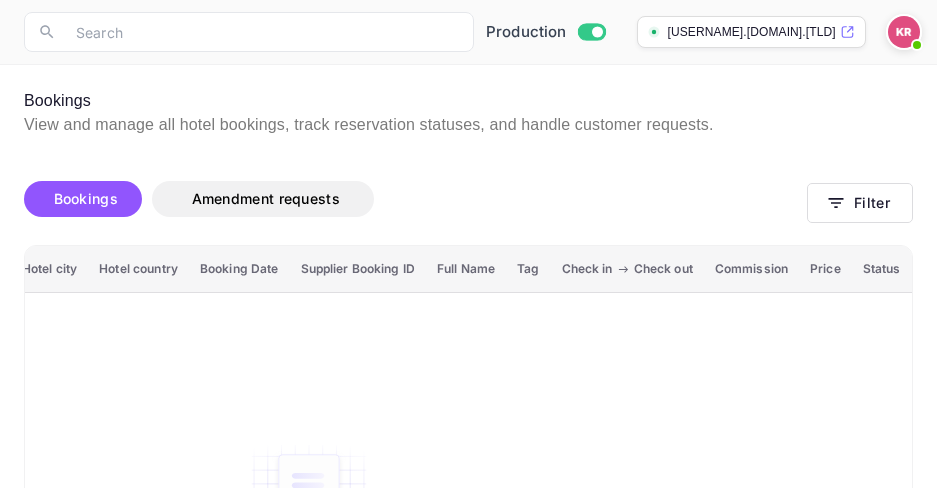 click 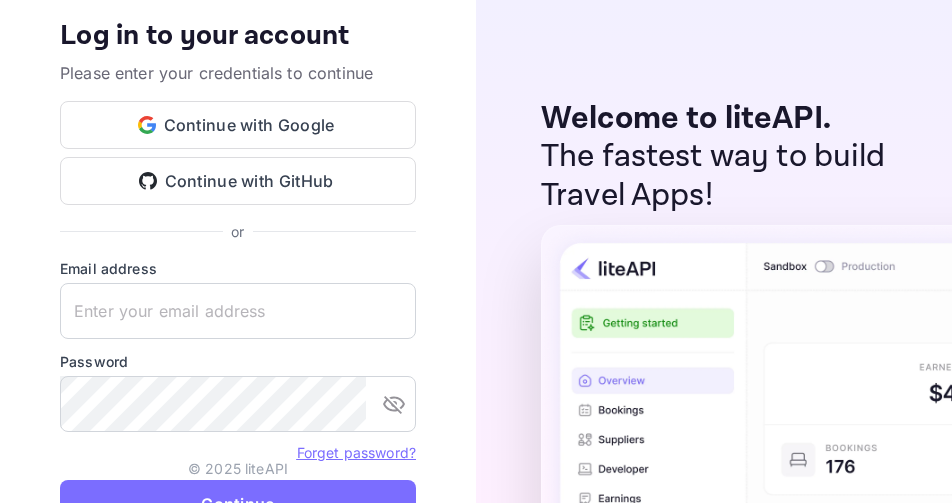 scroll, scrollTop: 0, scrollLeft: 0, axis: both 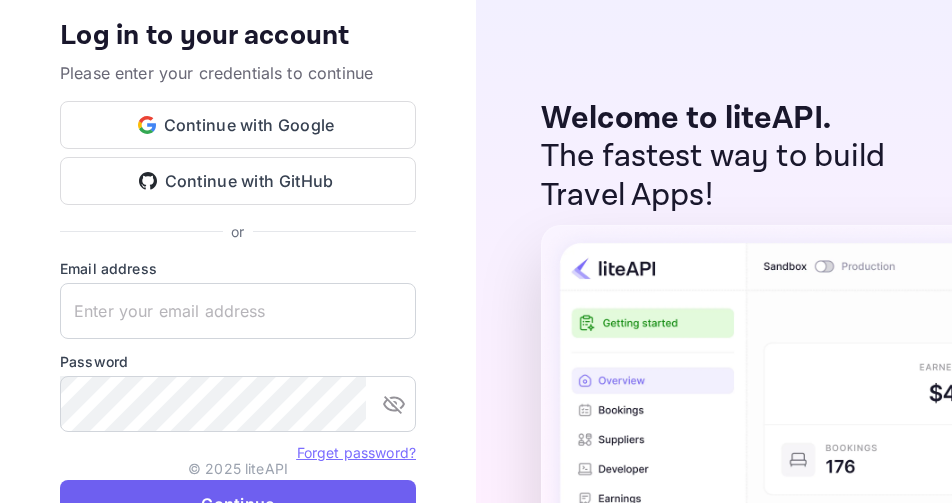 type on "nuiteedirectcug@hotelogical.com" 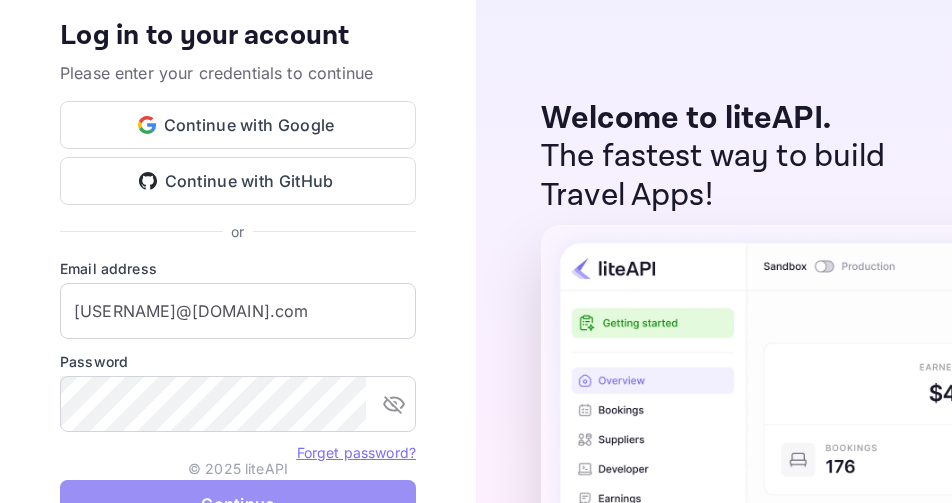 click on "Continue" at bounding box center (238, 504) 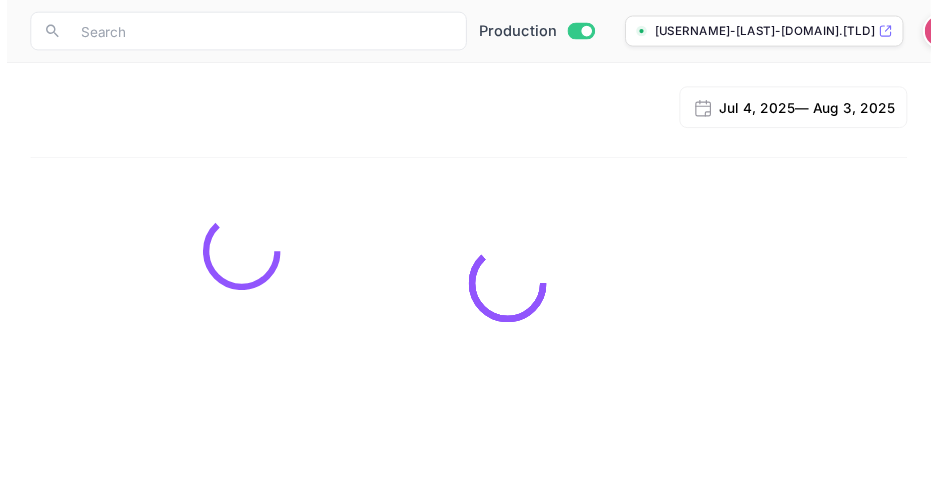 scroll, scrollTop: 0, scrollLeft: 0, axis: both 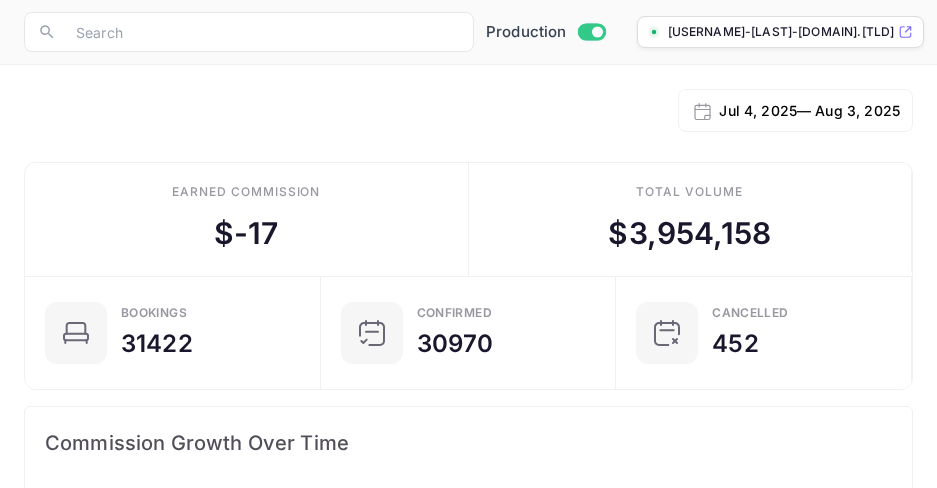 click on "[MONTH] [DAY], [YEAR]  —   [MONTH] [DAY], [YEAR]" at bounding box center [468, 125] 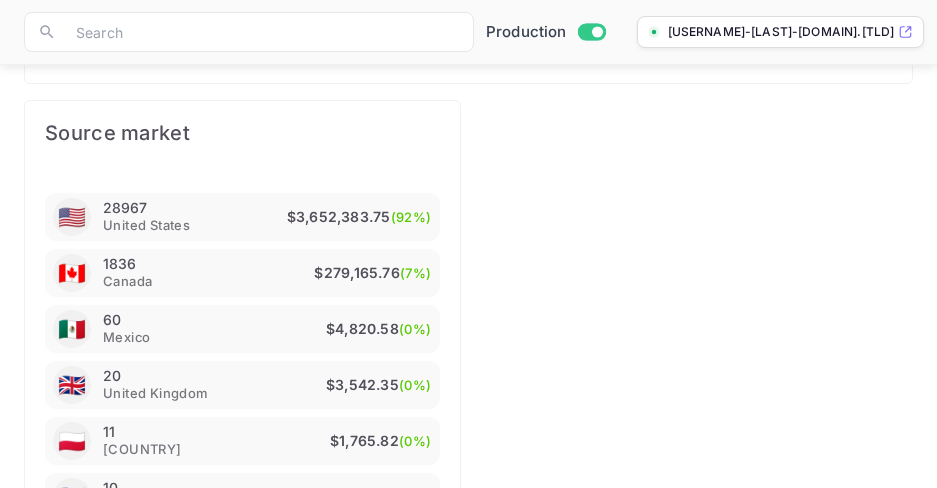 scroll, scrollTop: 1269, scrollLeft: 0, axis: vertical 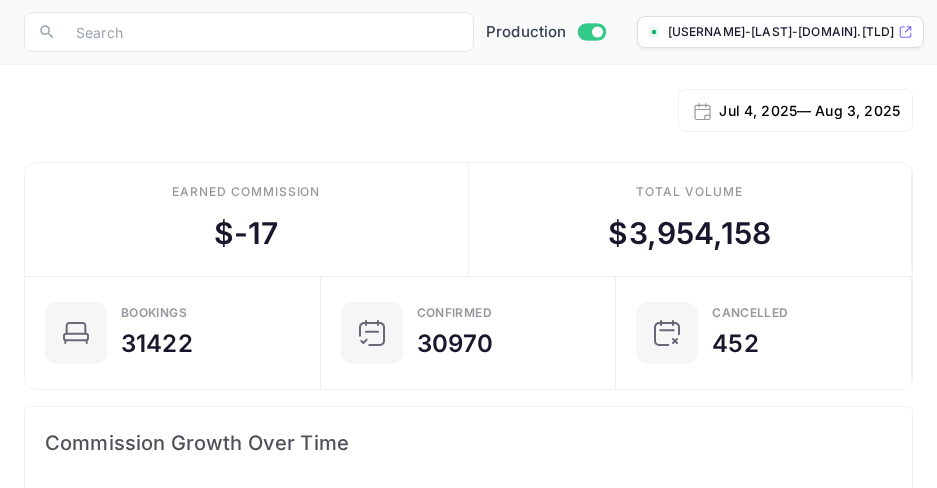 click on "[MONTH] [DAY], [YEAR]  —   [MONTH] [DAY], [YEAR]" at bounding box center (468, 125) 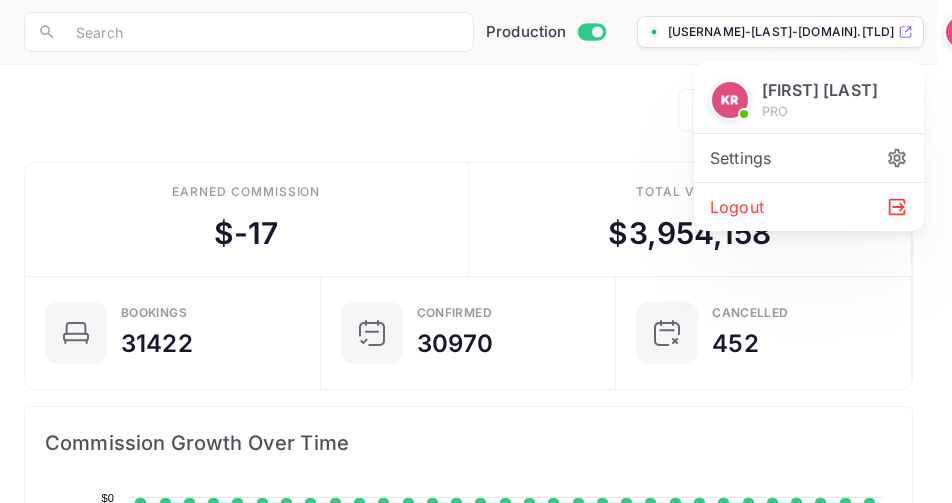 click at bounding box center [476, 251] 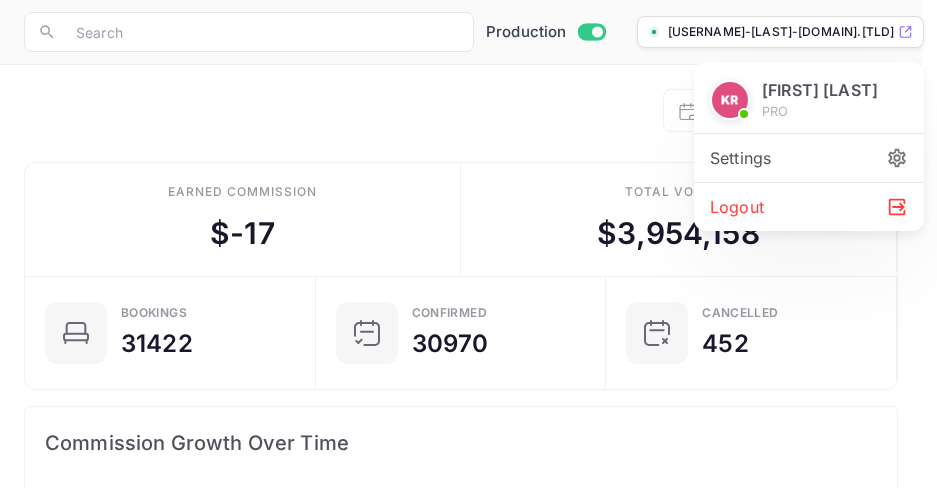 scroll, scrollTop: 16, scrollLeft: 16, axis: both 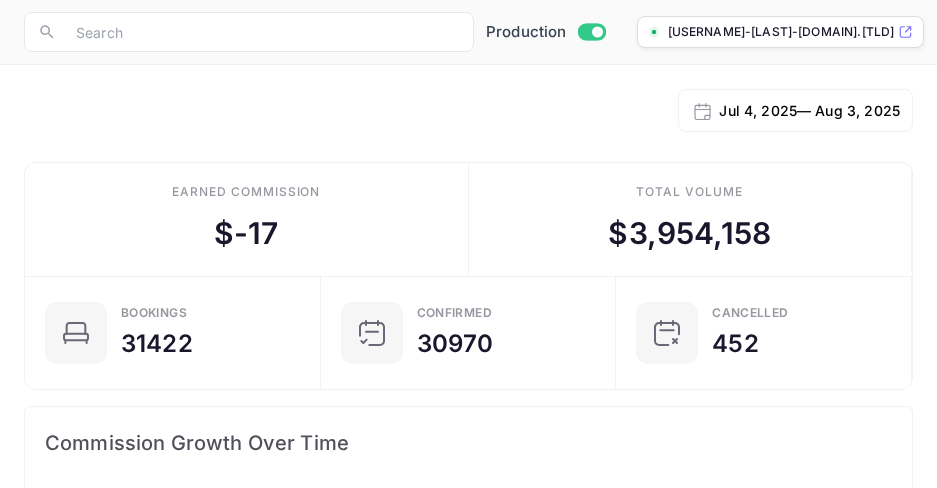 click on "[MONTH] [DAY], [YEAR]  —   [MONTH] [DAY], [YEAR]" at bounding box center (468, 125) 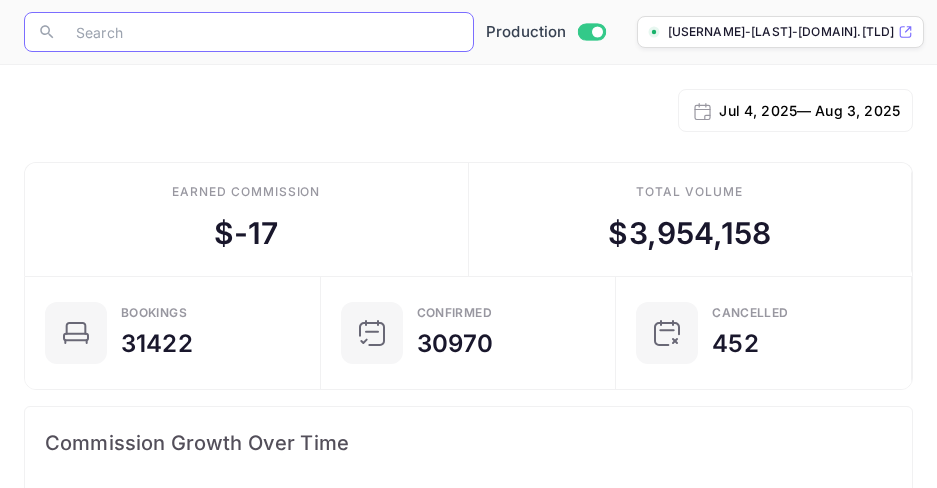 click at bounding box center (269, 32) 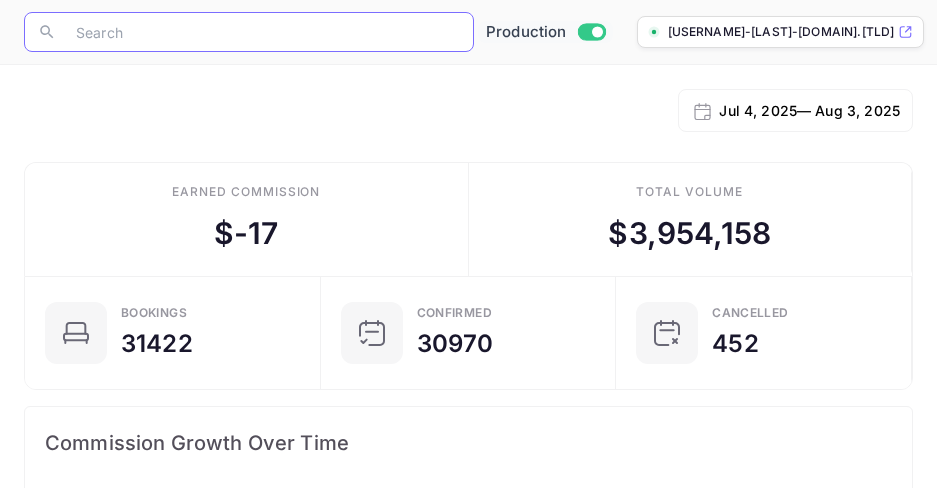 click at bounding box center [597, 31] 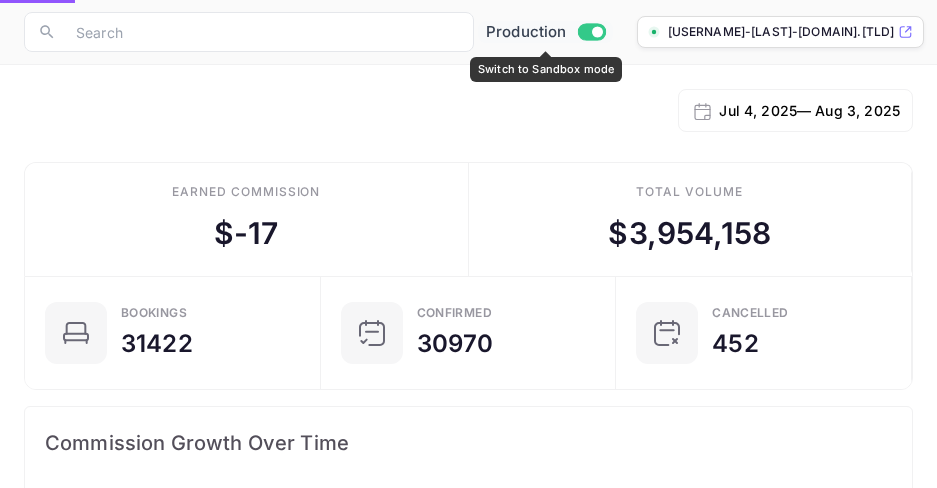 checkbox on "false" 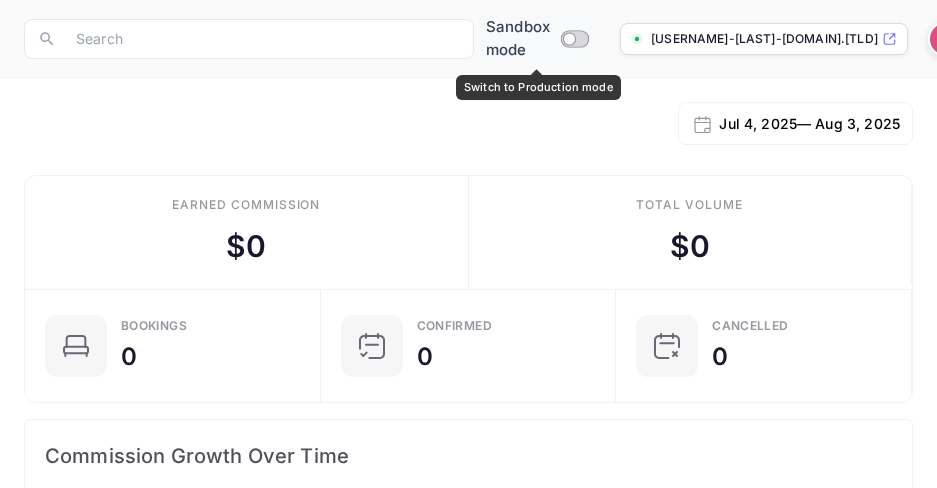 click at bounding box center (570, 38) 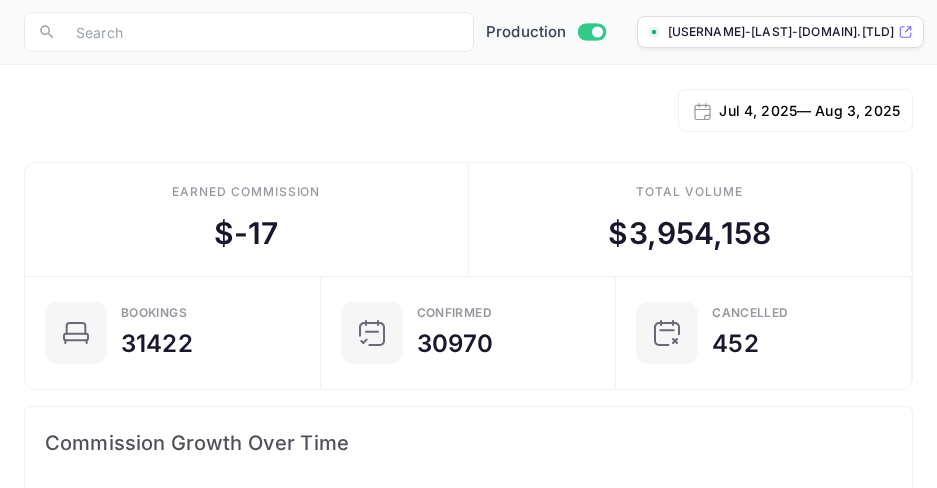 scroll, scrollTop: 16, scrollLeft: 16, axis: both 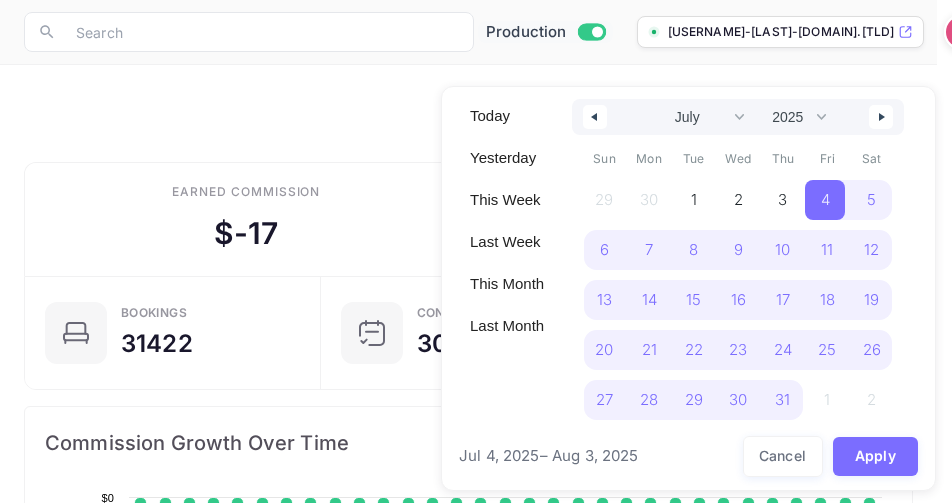 drag, startPoint x: 246, startPoint y: 67, endPoint x: 240, endPoint y: 80, distance: 14.3178215 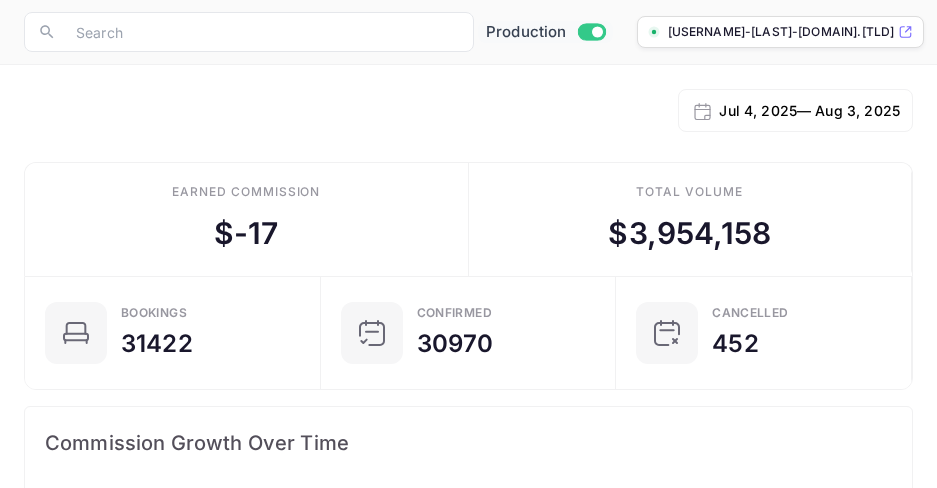 scroll, scrollTop: 16, scrollLeft: 16, axis: both 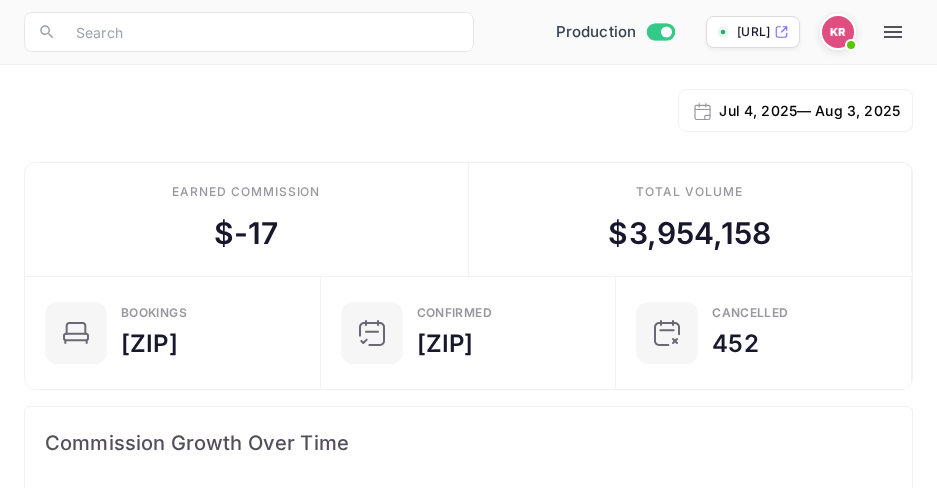 click on "Jul 4, 2025  —   Aug 3, 2025" at bounding box center [468, 125] 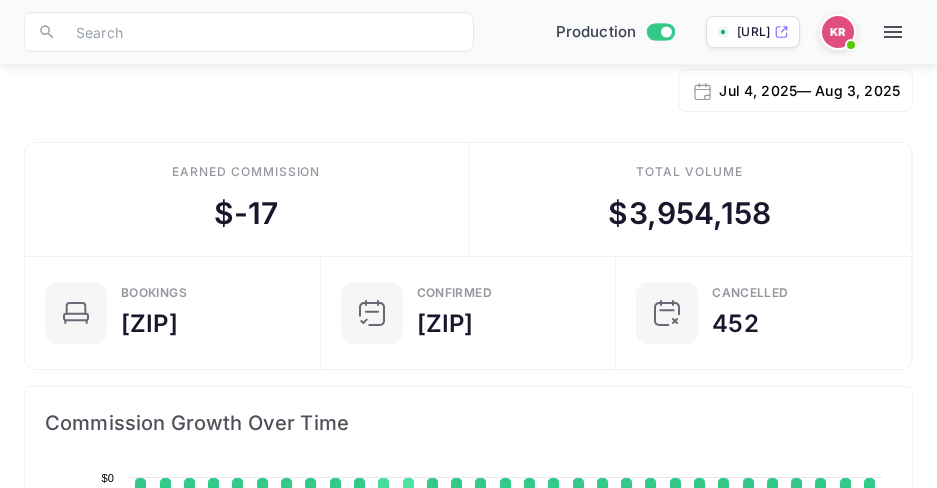 scroll, scrollTop: 0, scrollLeft: 0, axis: both 